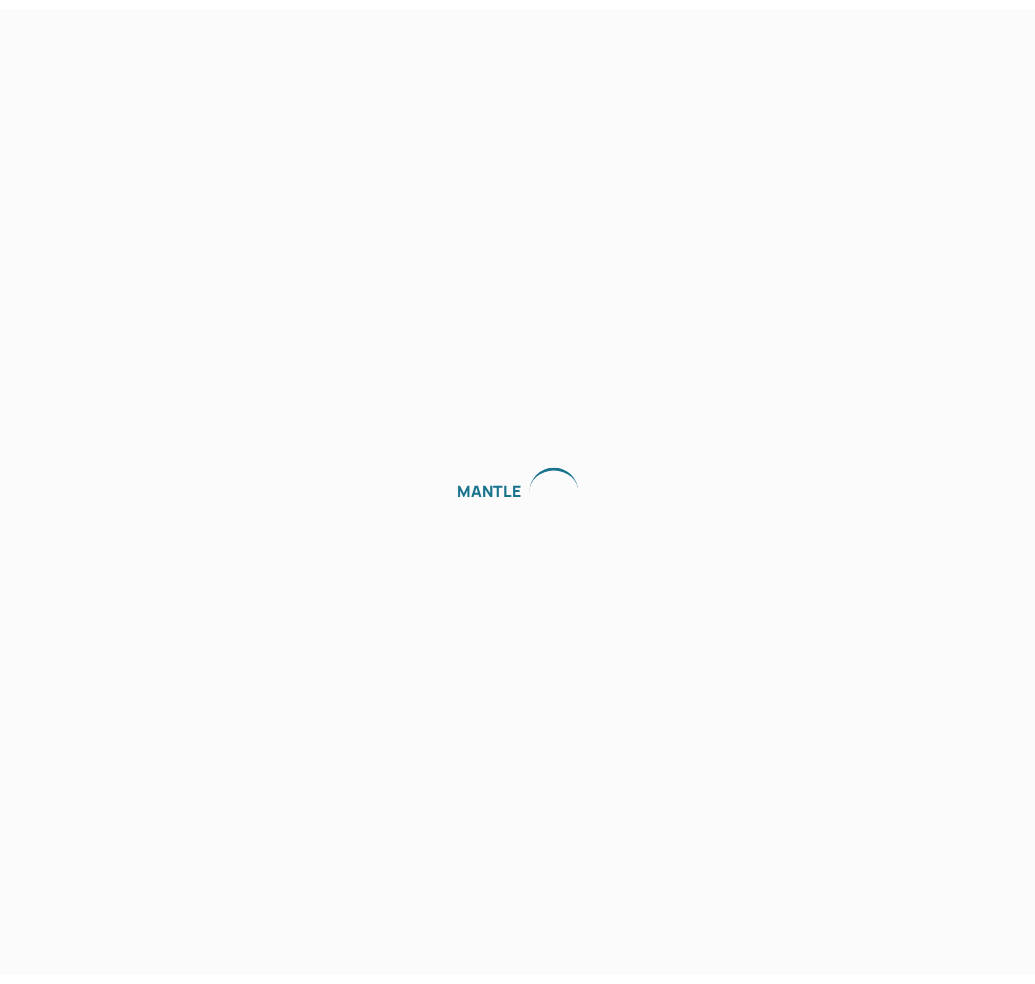 scroll, scrollTop: 0, scrollLeft: 0, axis: both 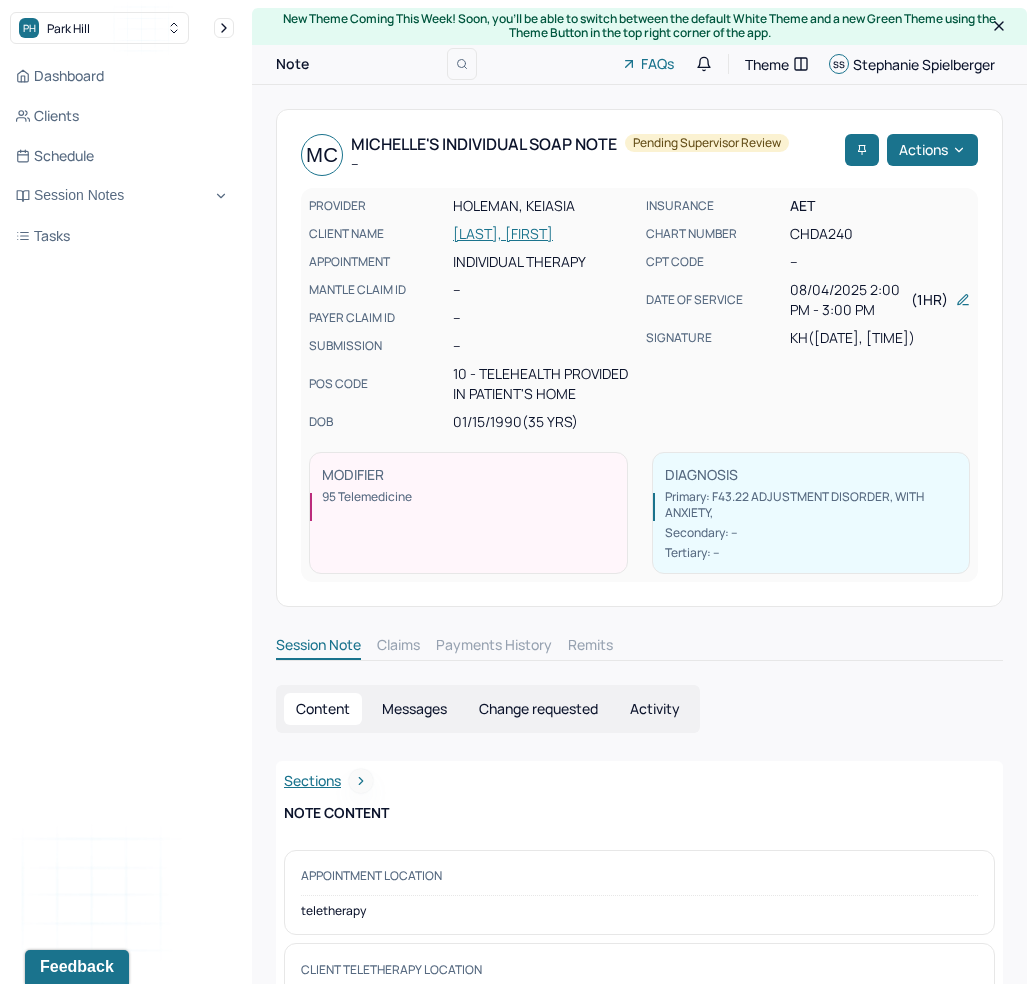 click on "Dashboard Clients Schedule Session Notes Tasks [FIRST] [LAST] provider Logout" at bounding box center (122, 512) 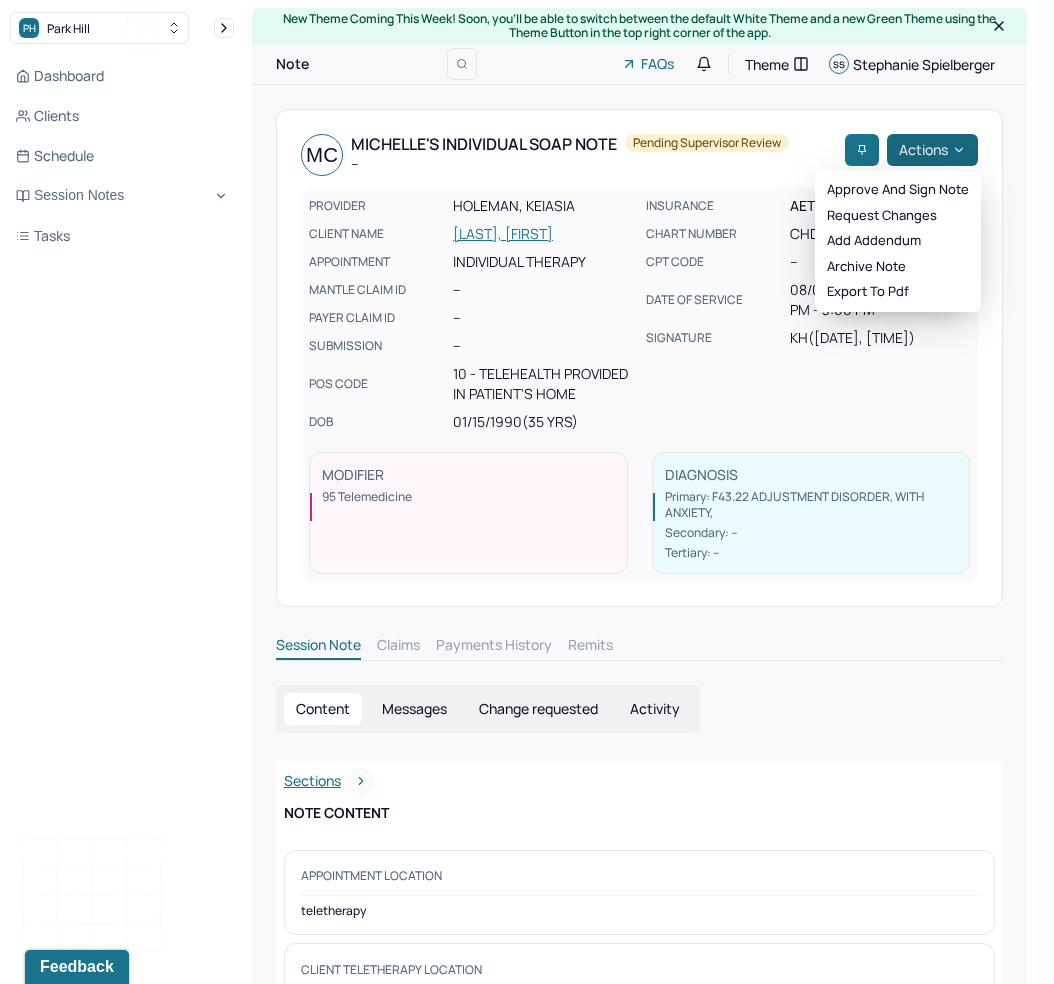 click on "Actions" at bounding box center (932, 150) 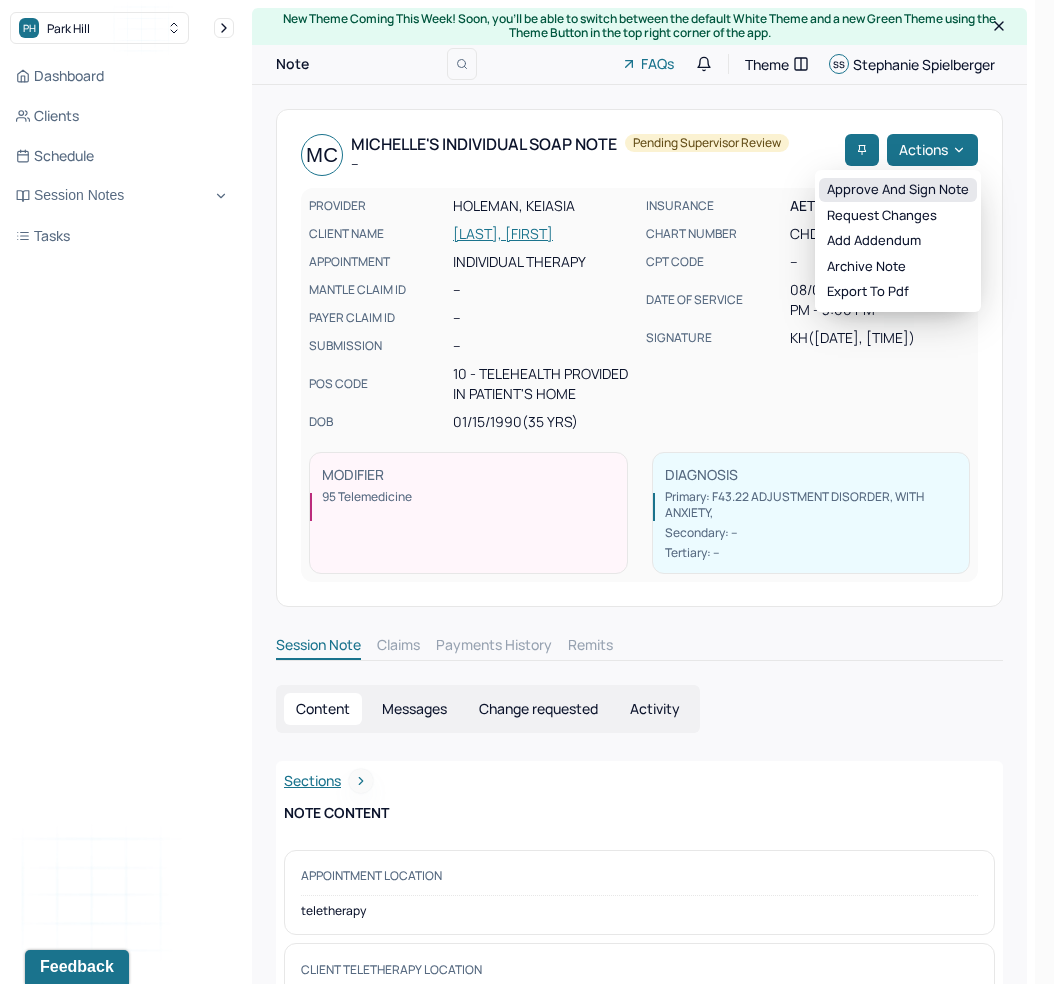 click on "Approve and sign note" at bounding box center [898, 190] 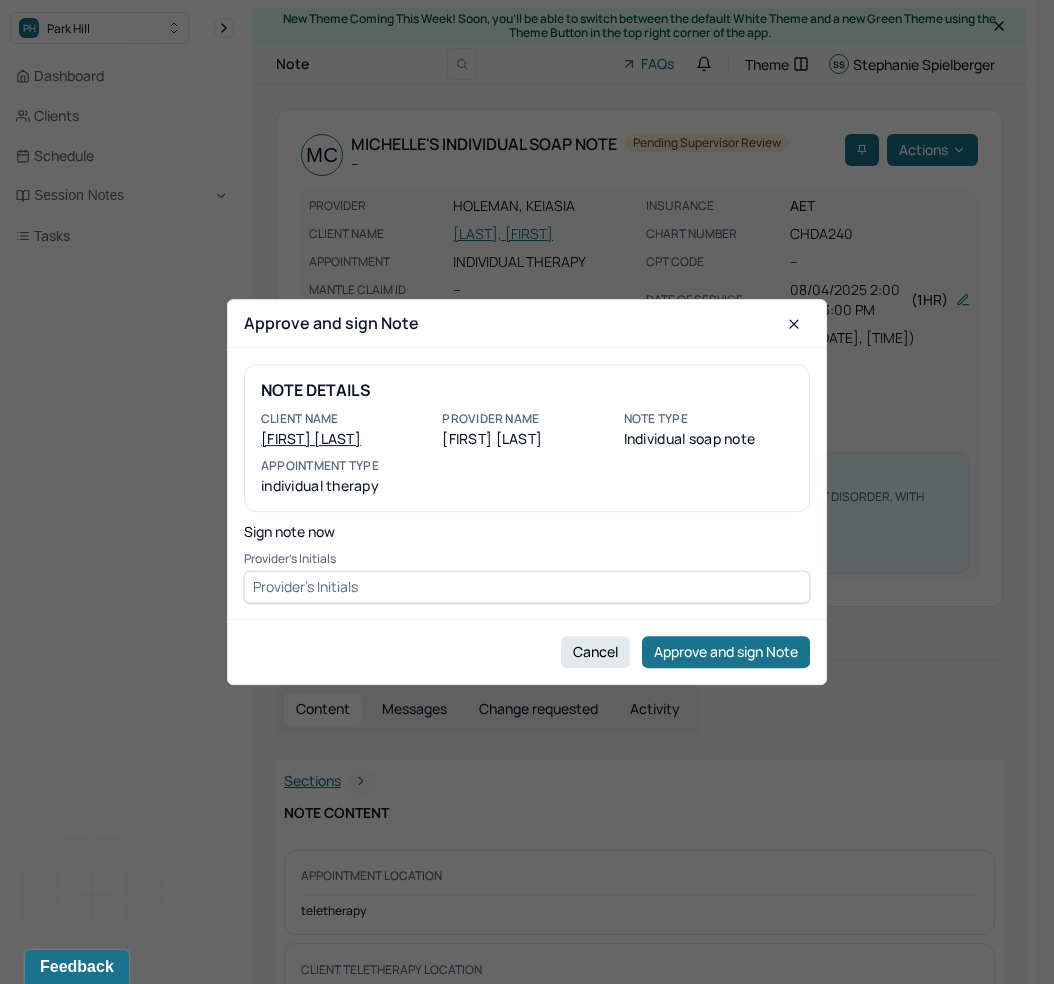 click at bounding box center [527, 587] 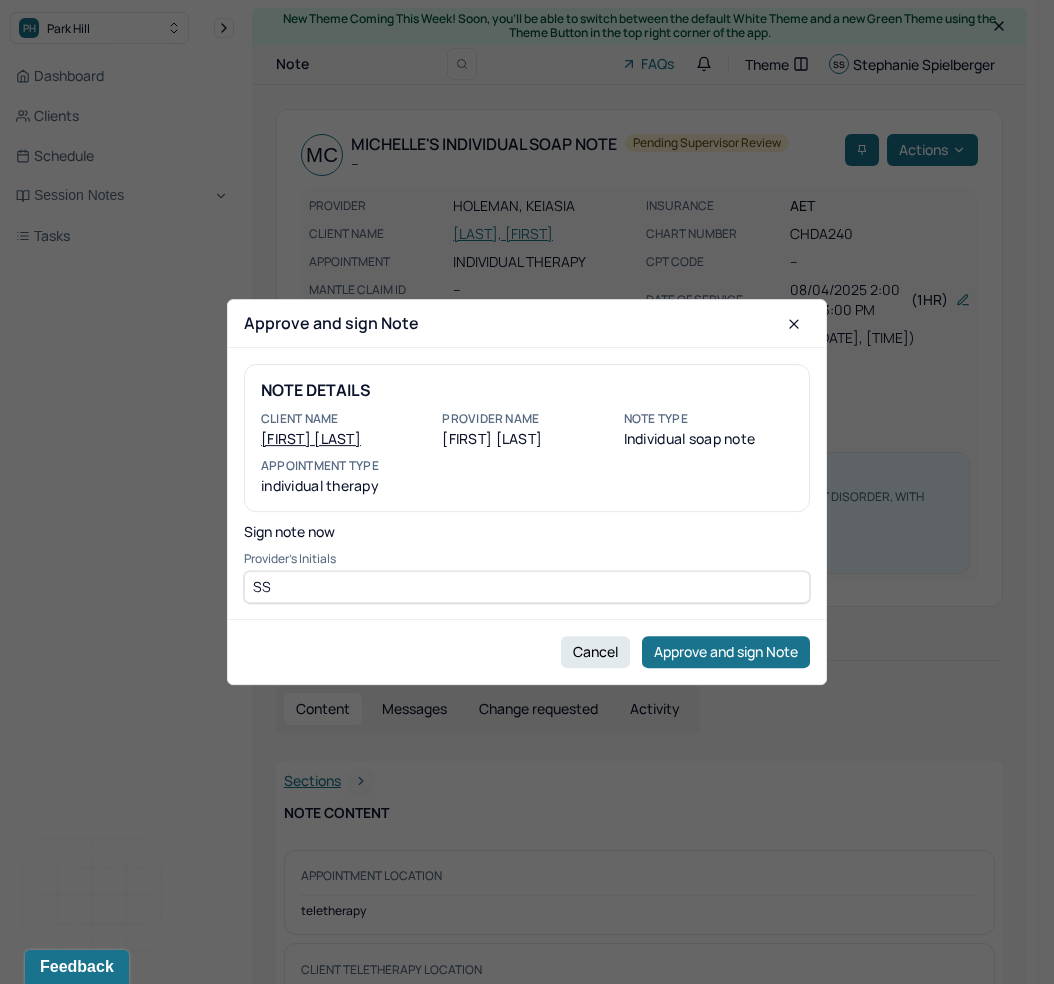 type on "SS" 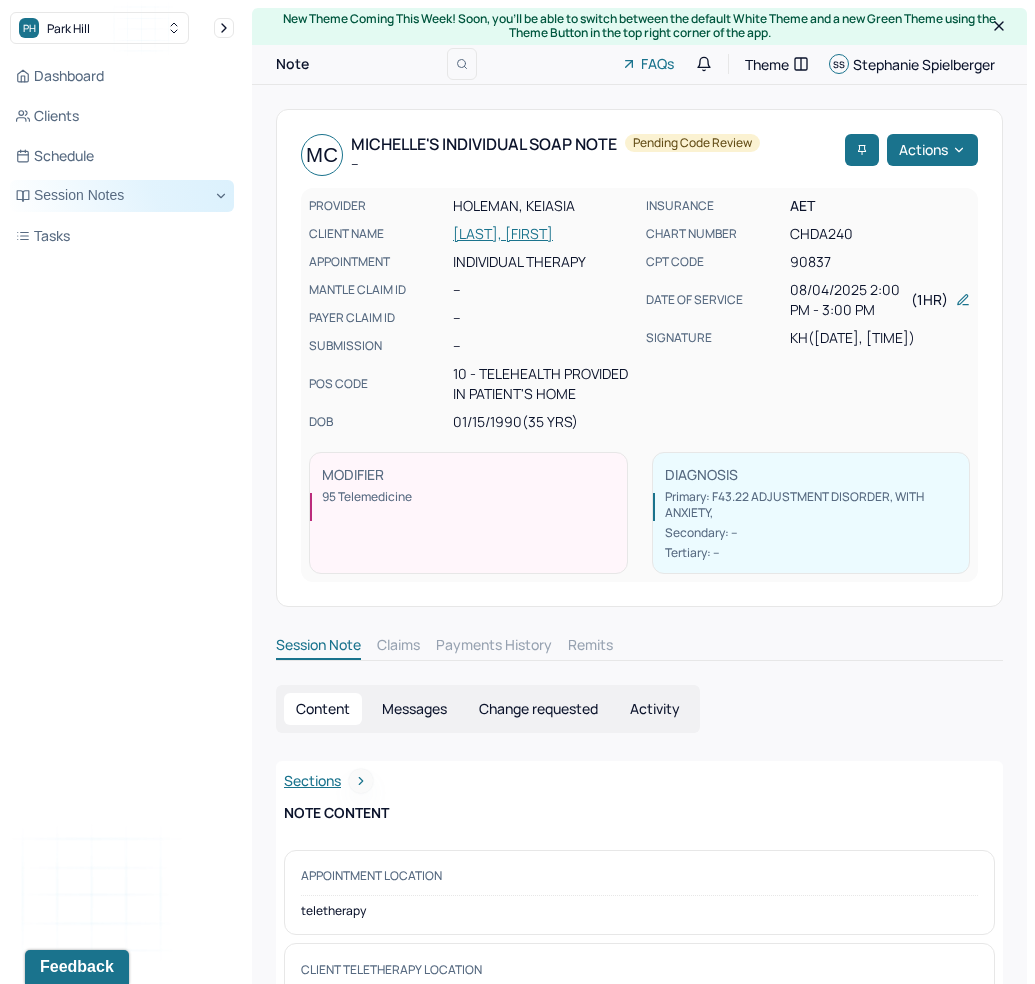 click on "Session Notes" at bounding box center [122, 196] 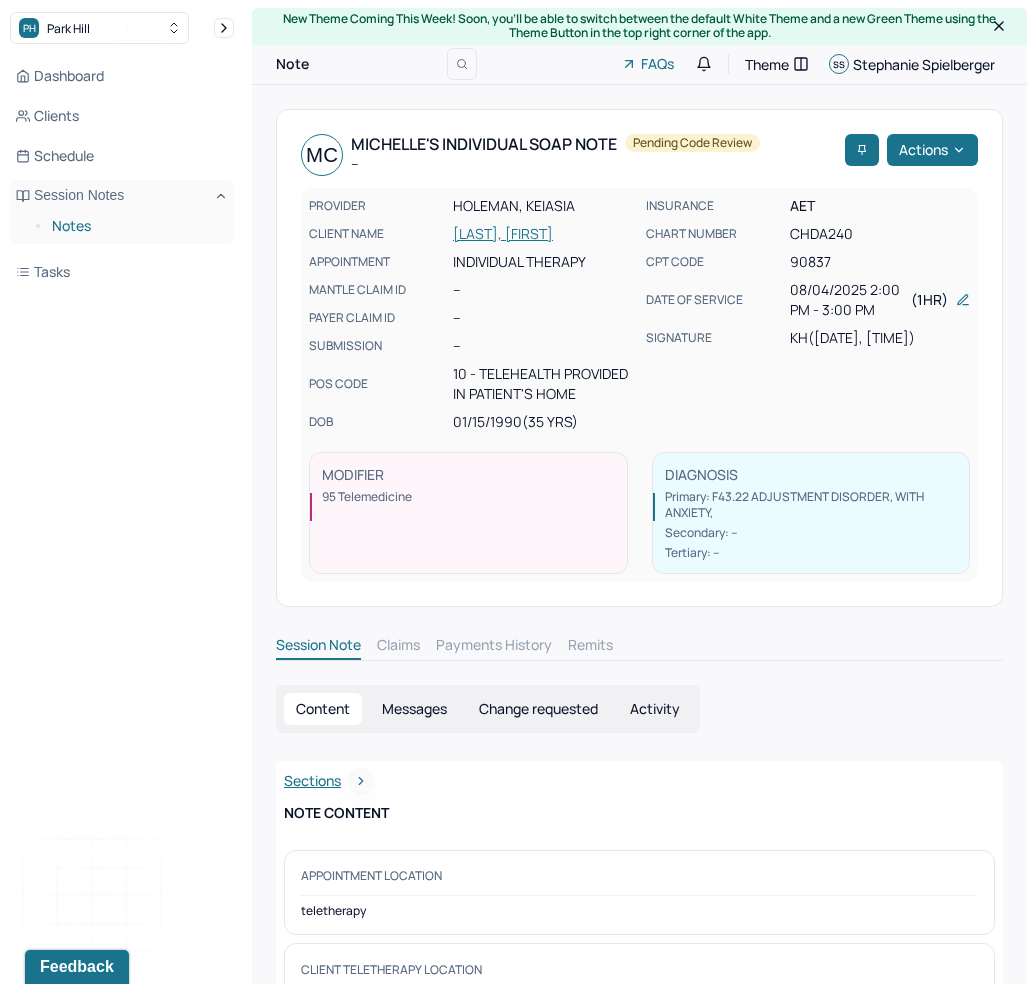 click on "Notes" at bounding box center [135, 226] 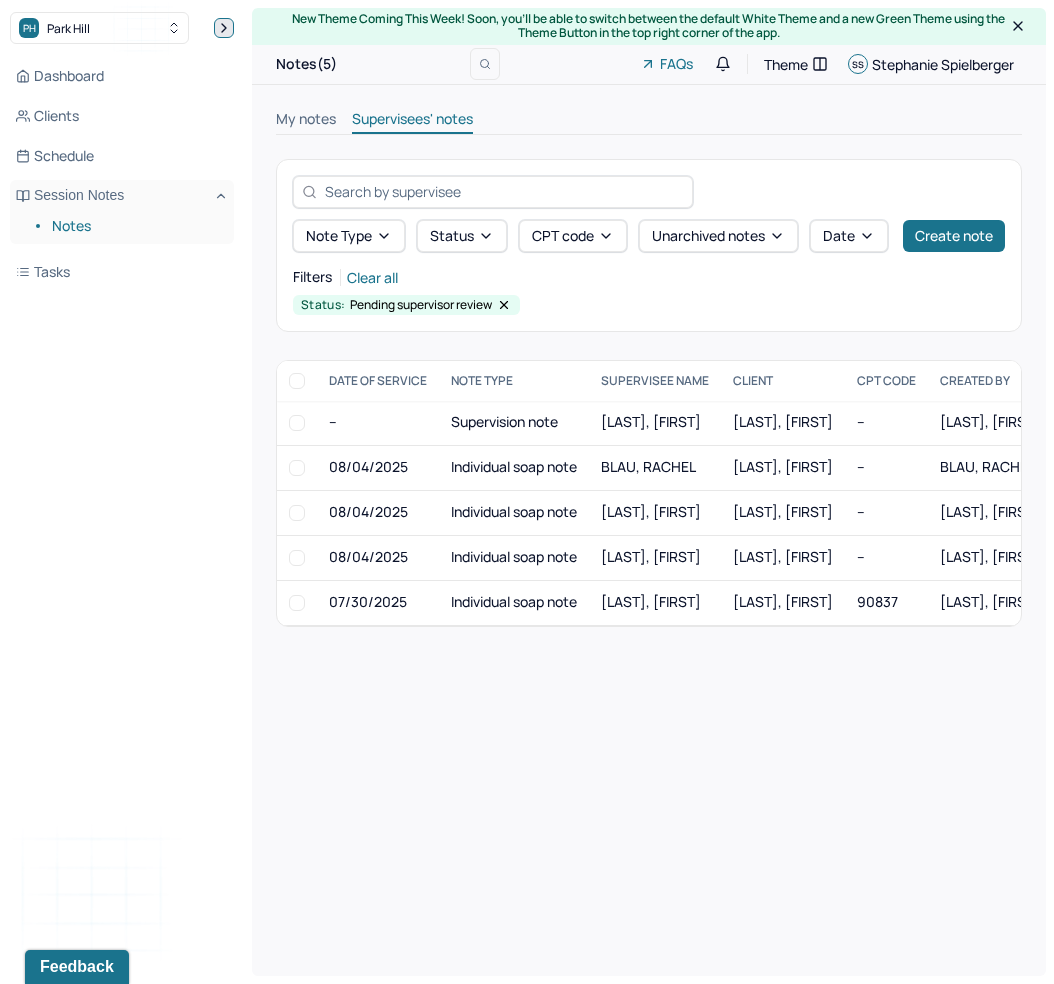 click at bounding box center (224, 28) 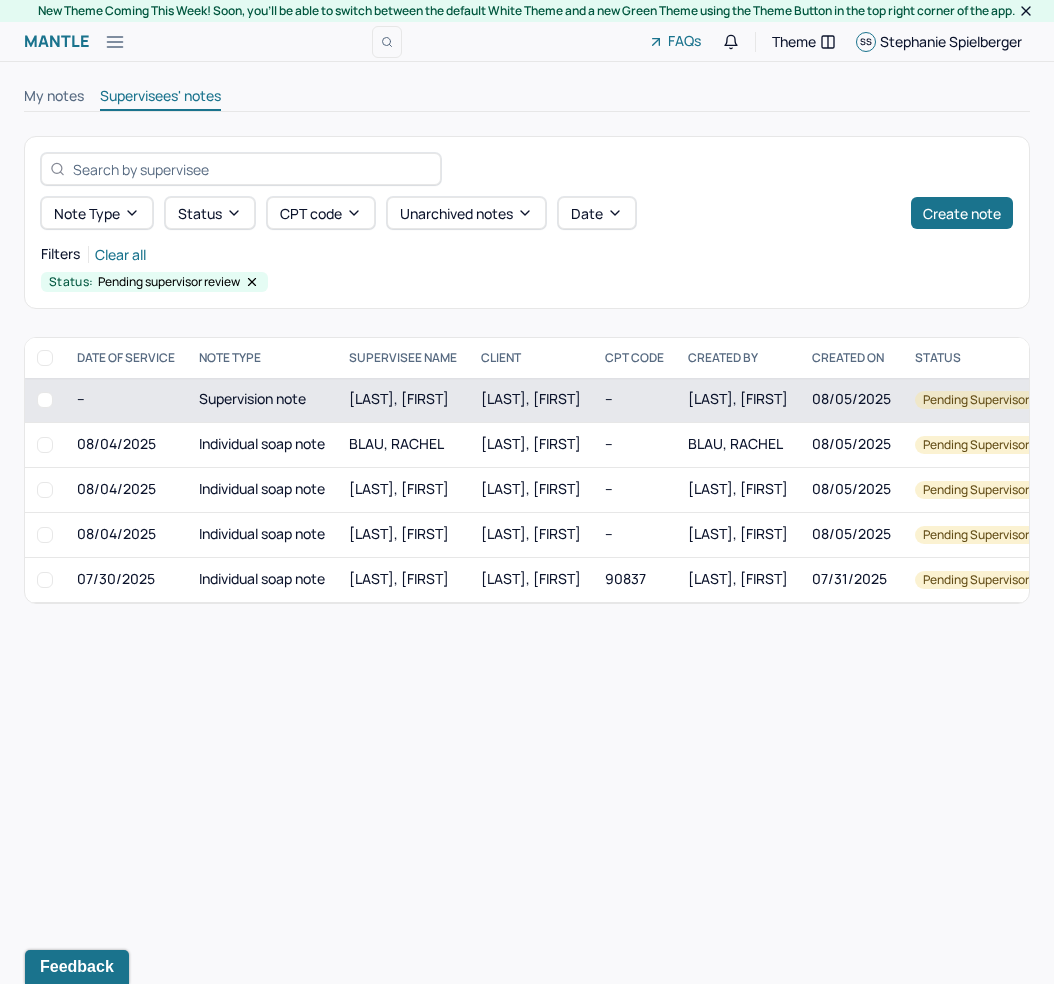 click on "[LAST], [FIRST]" at bounding box center [399, 399] 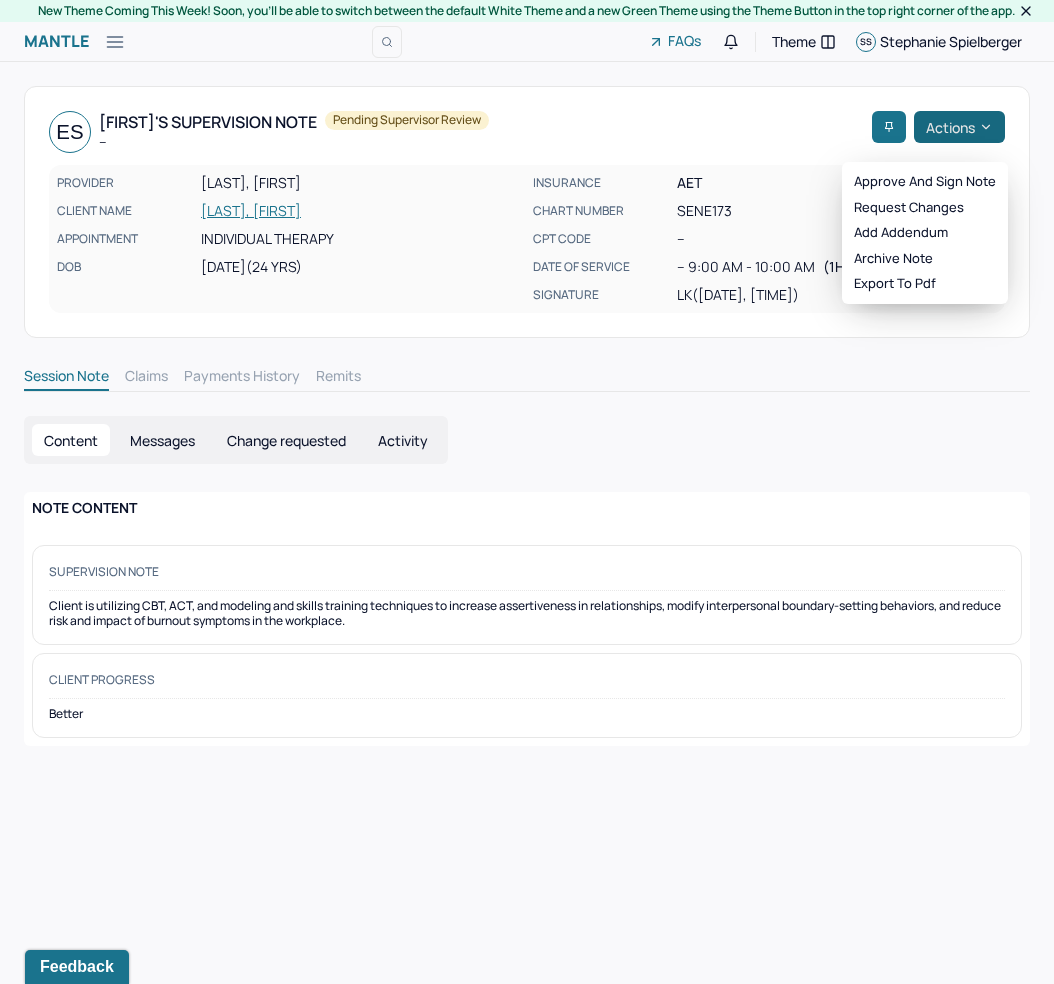 click 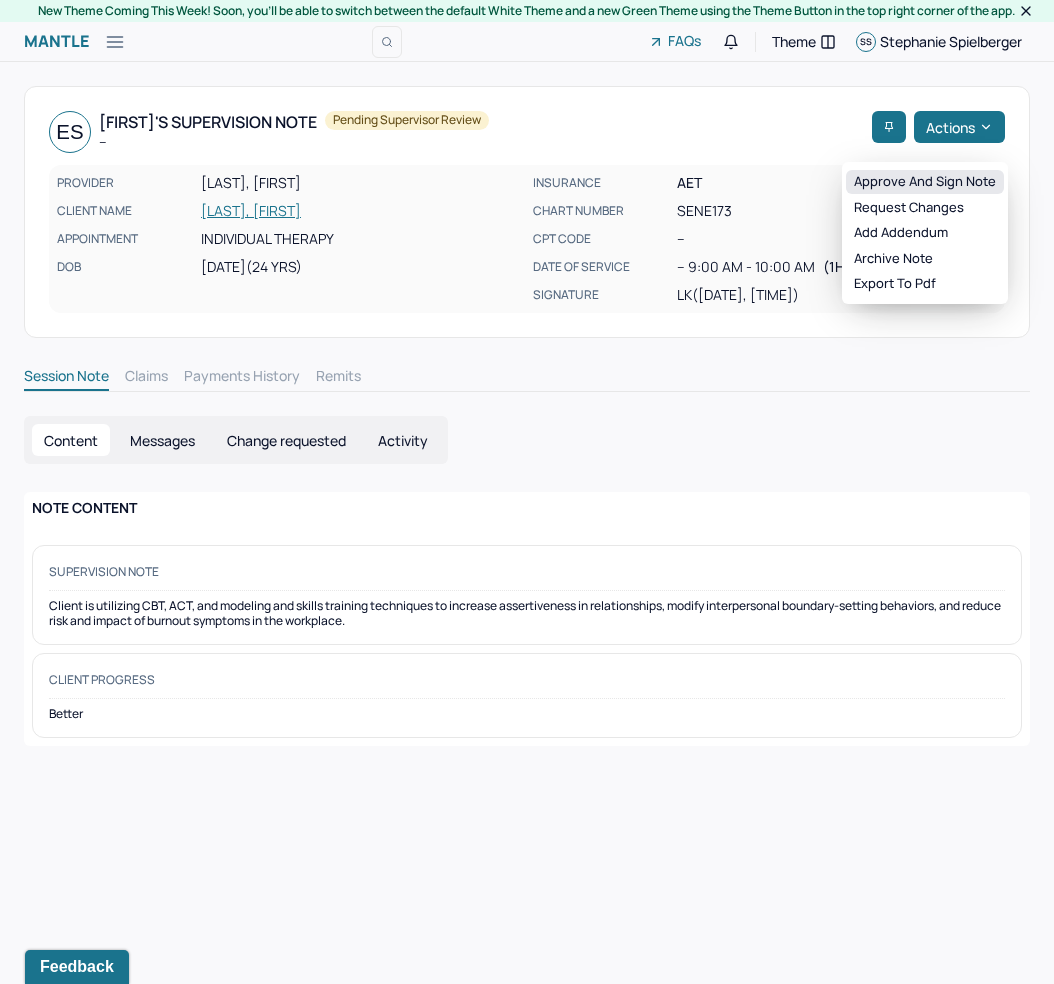 click on "Approve and sign note" at bounding box center (925, 182) 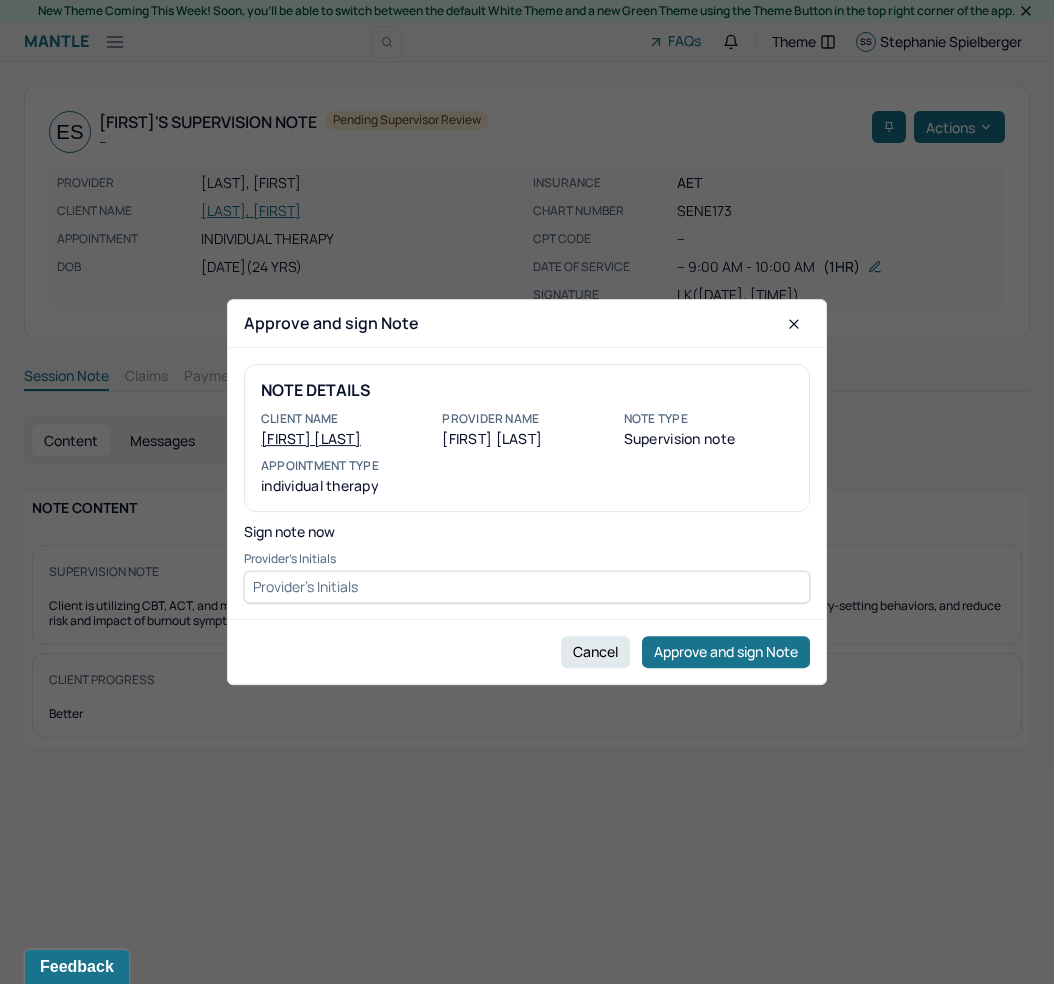click at bounding box center (527, 587) 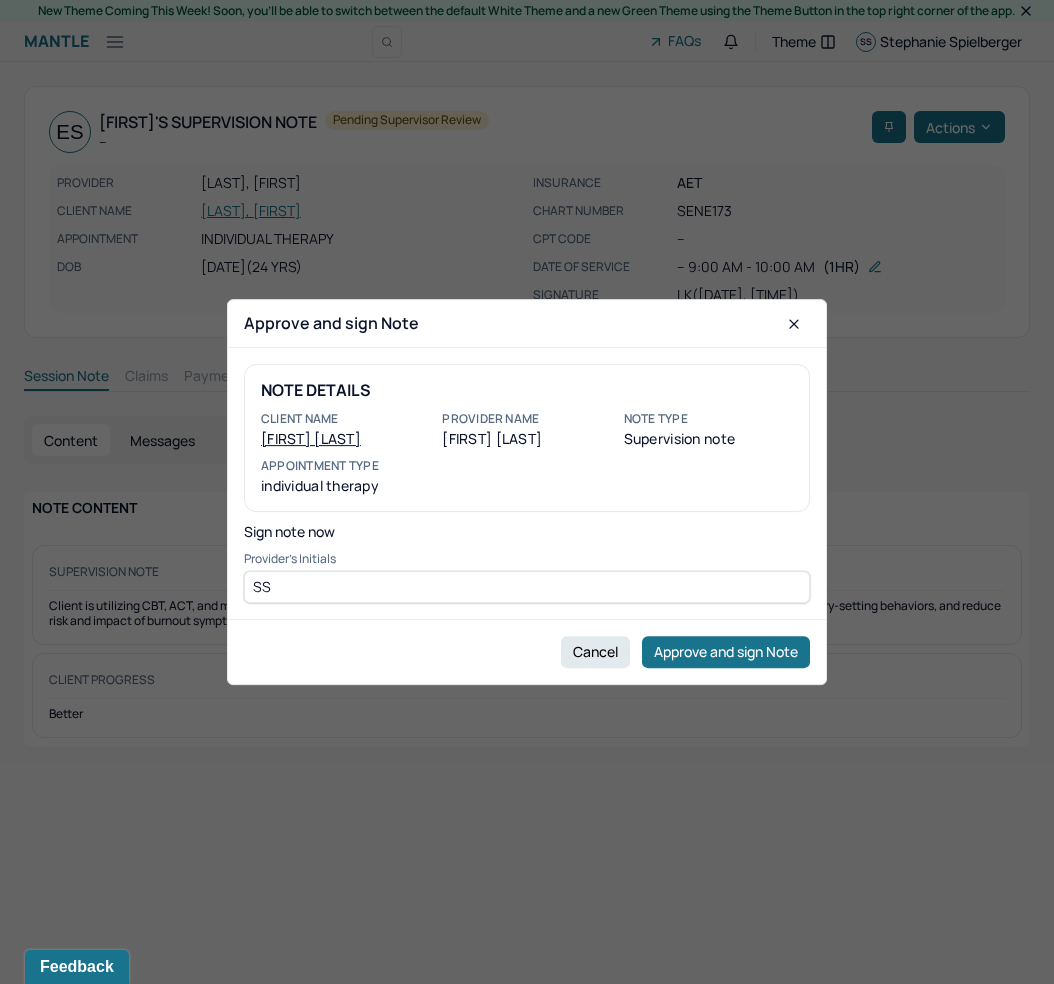 type on "SS" 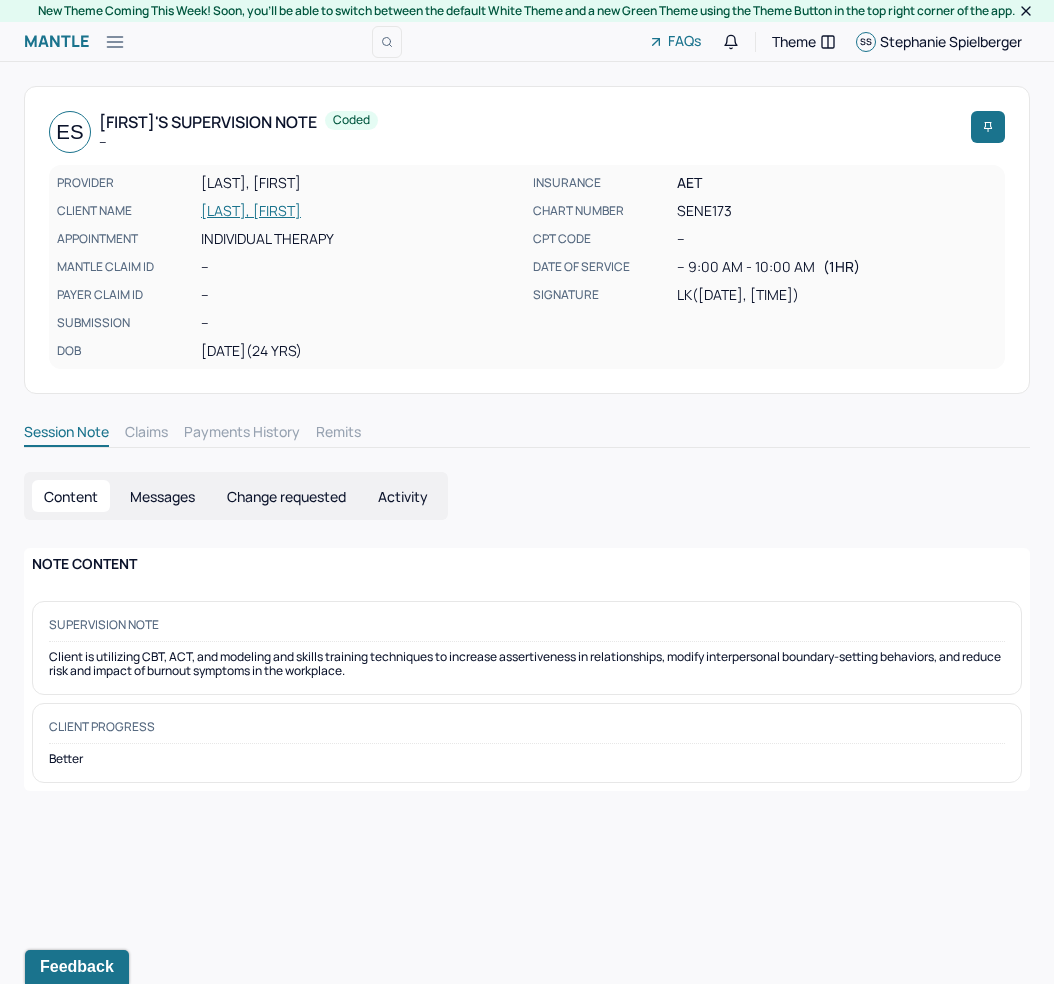 click on "Supervision note" at bounding box center [527, 629] 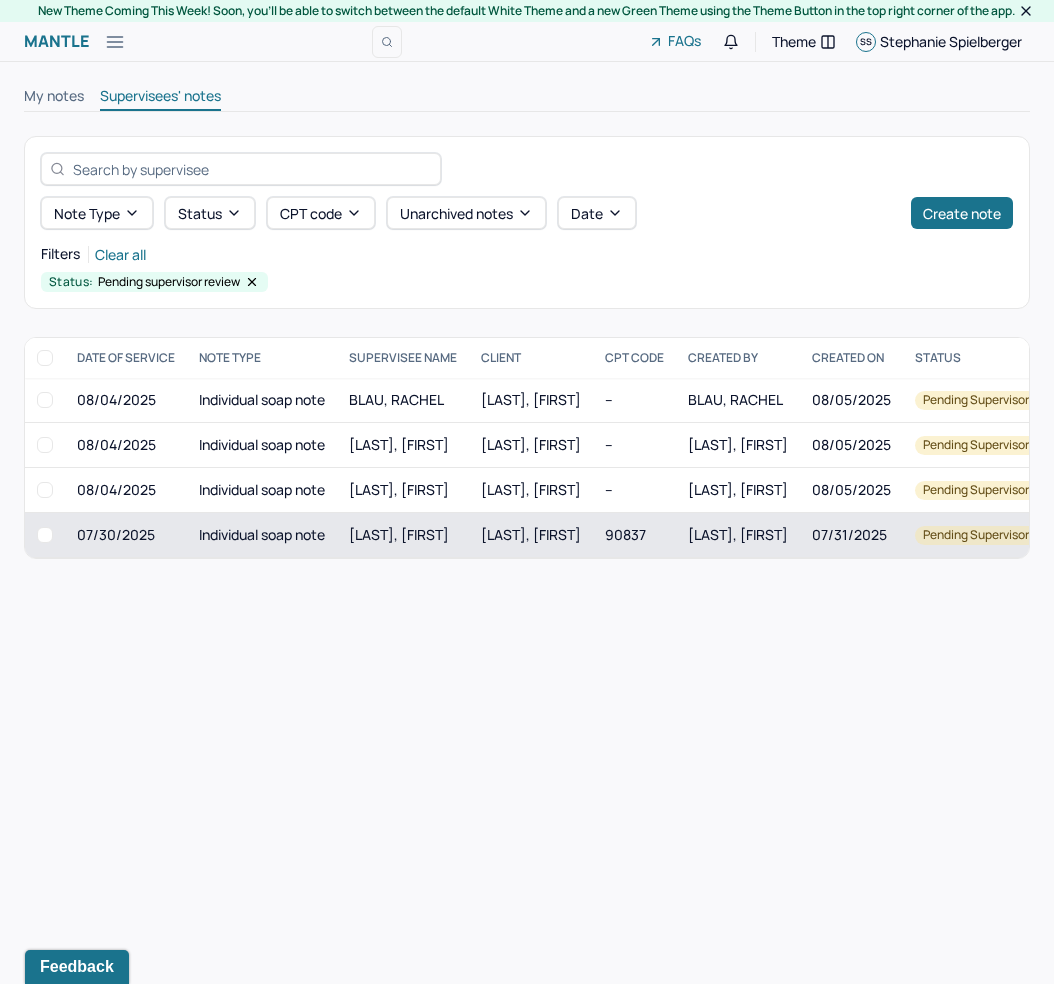 click on "[LAST], [FIRST]" at bounding box center [531, 535] 